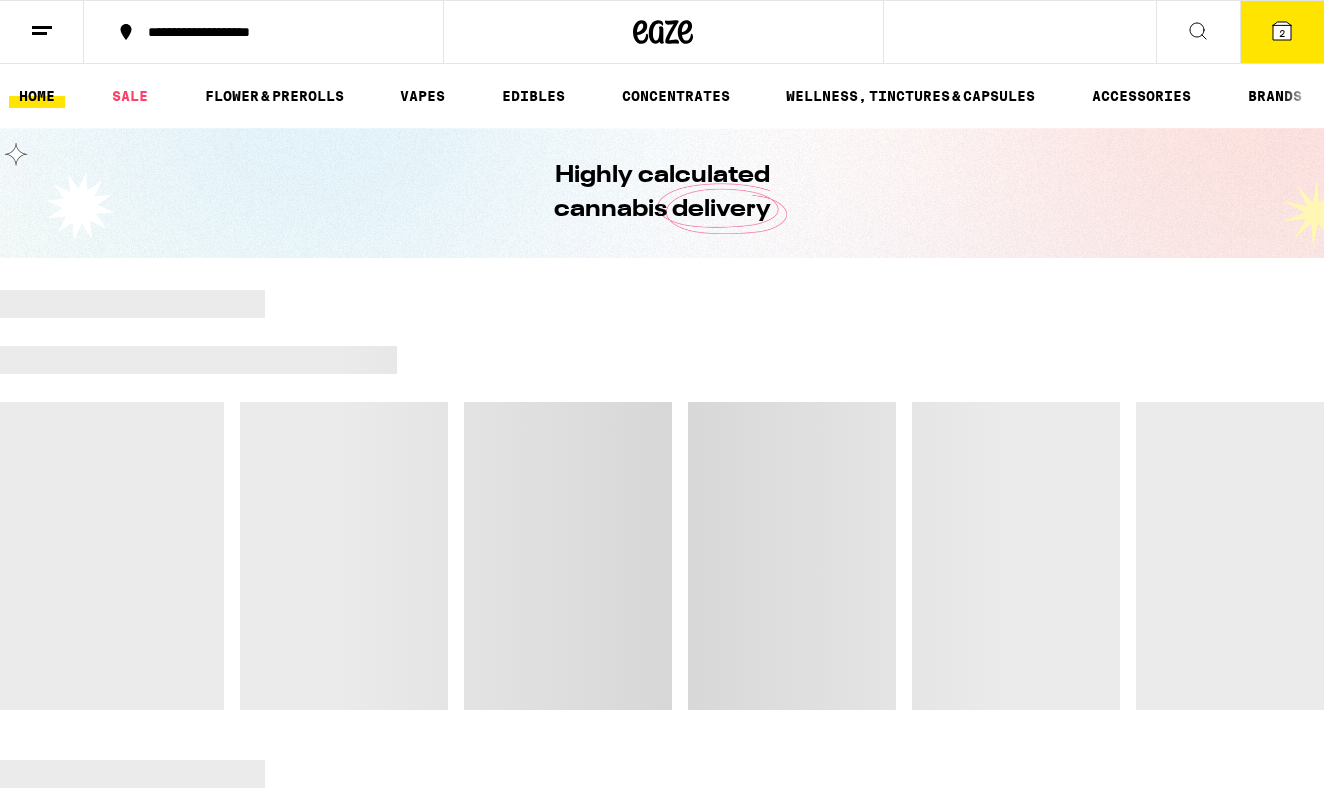 scroll, scrollTop: 0, scrollLeft: 0, axis: both 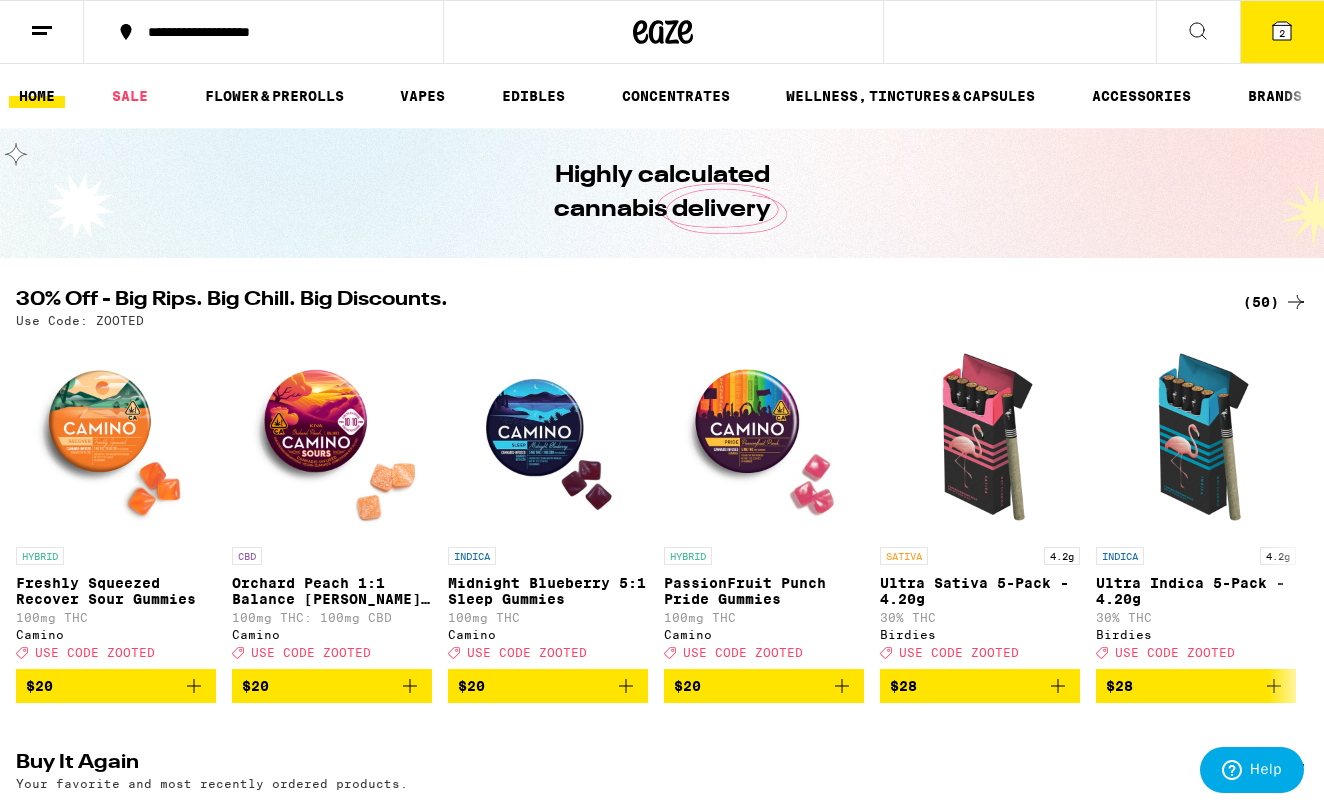 click 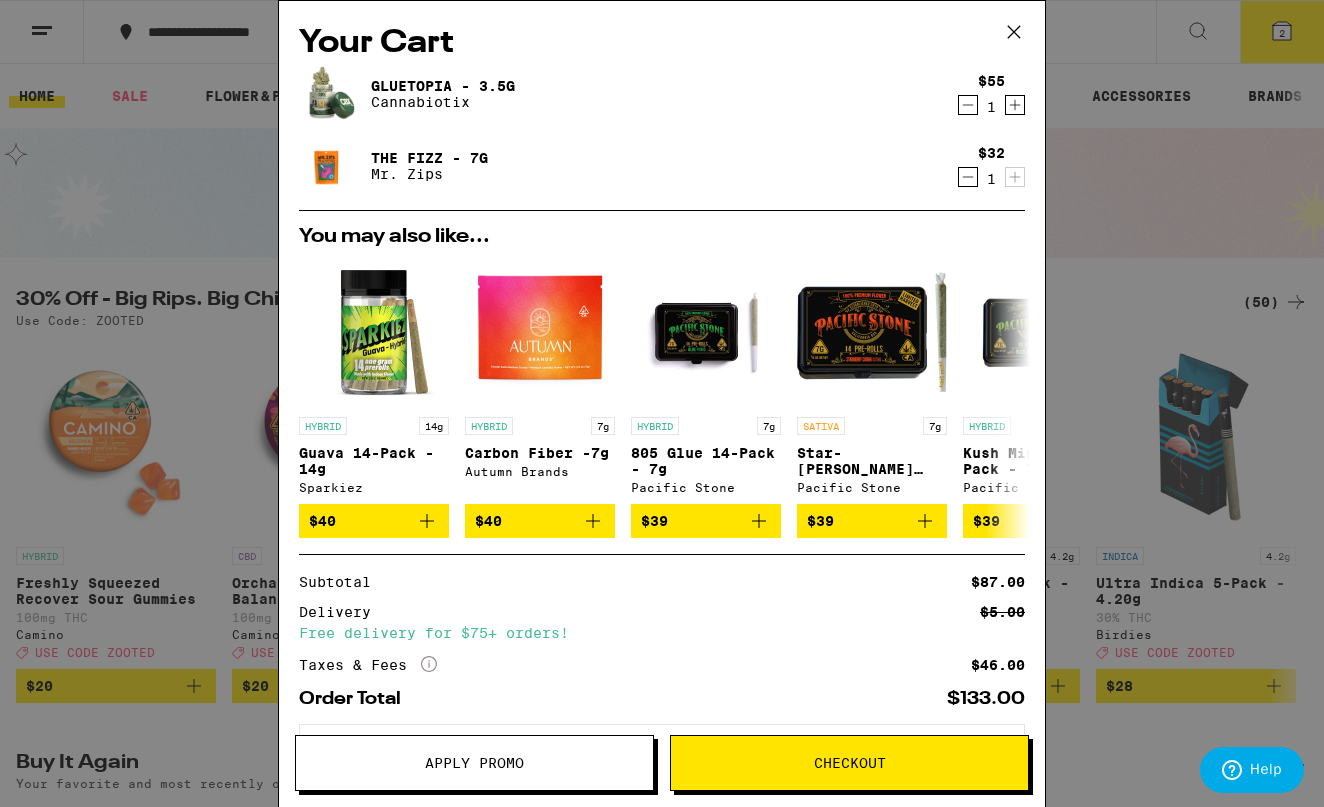scroll, scrollTop: 0, scrollLeft: 0, axis: both 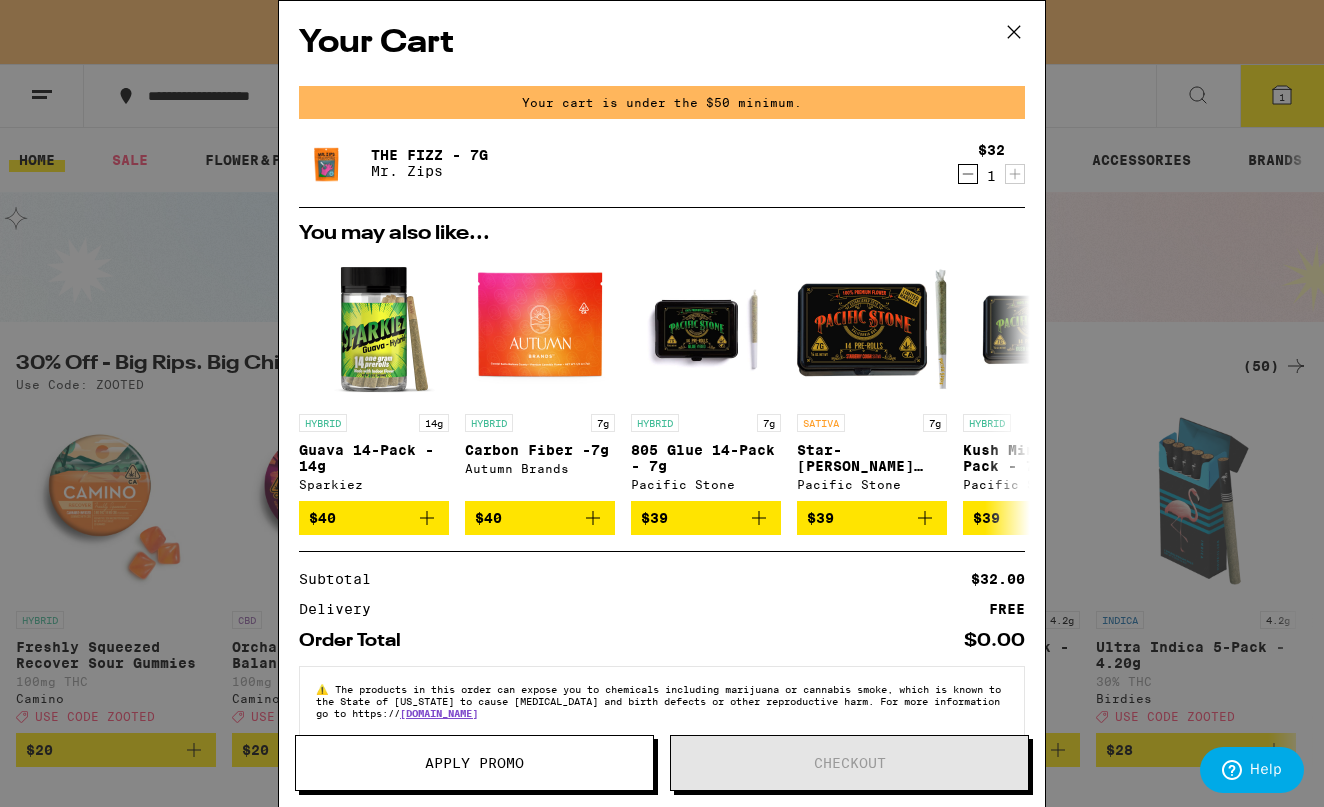 click 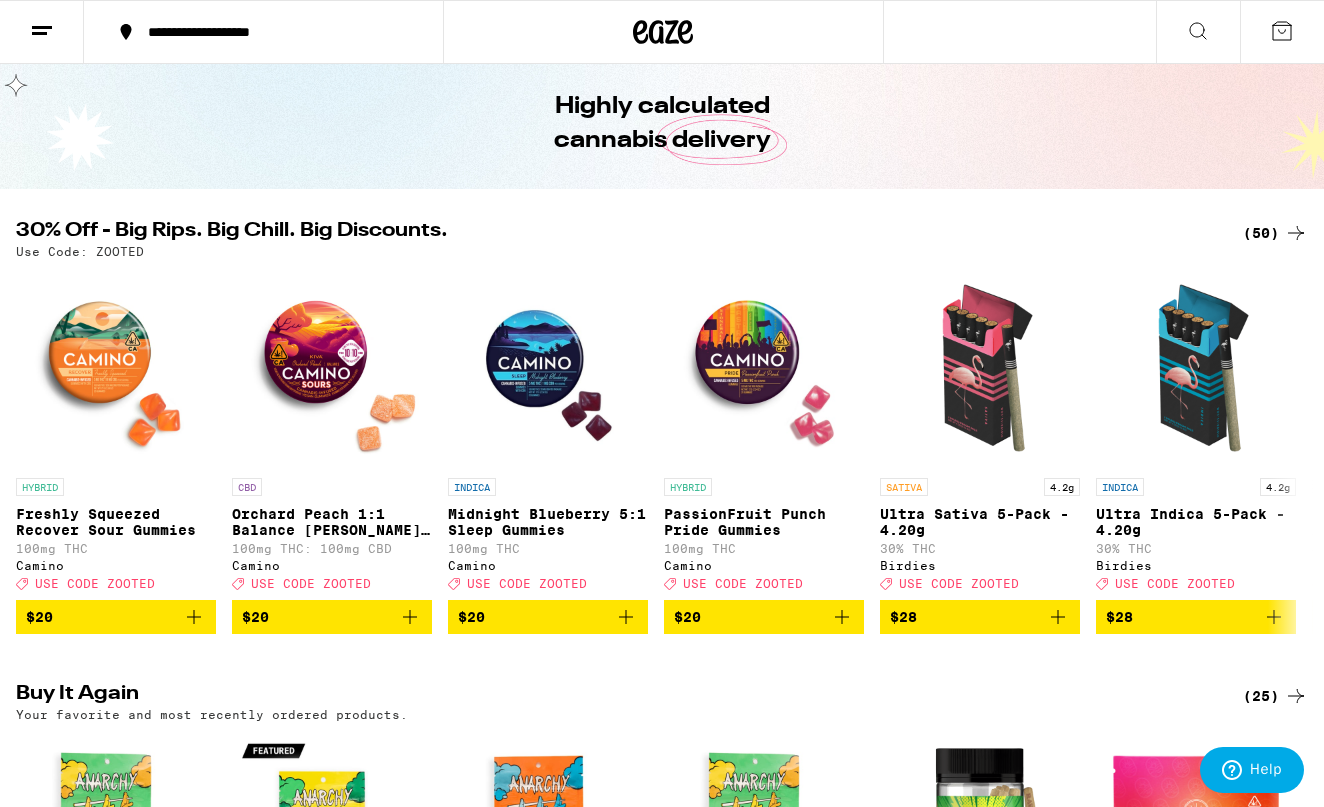 scroll, scrollTop: 93, scrollLeft: 0, axis: vertical 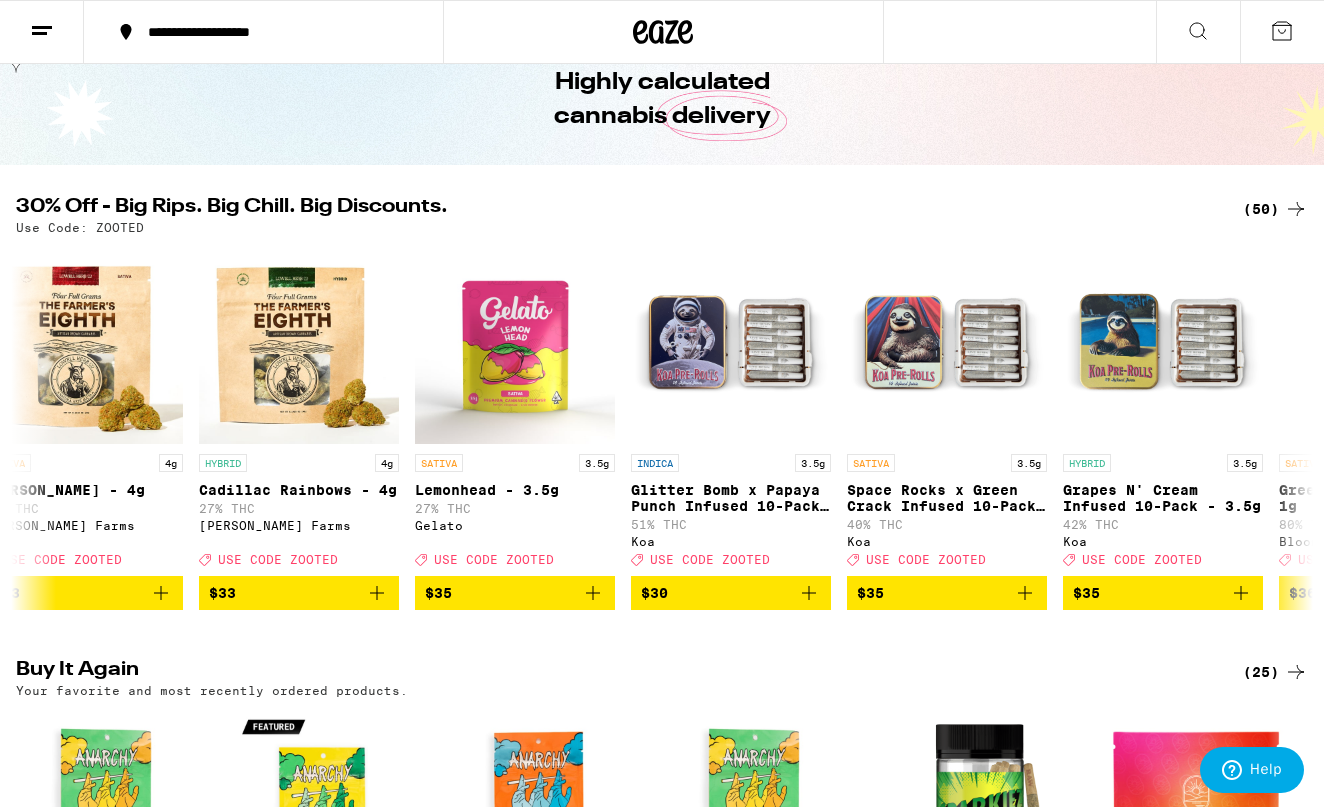 click on "Help" at bounding box center [1252, 770] 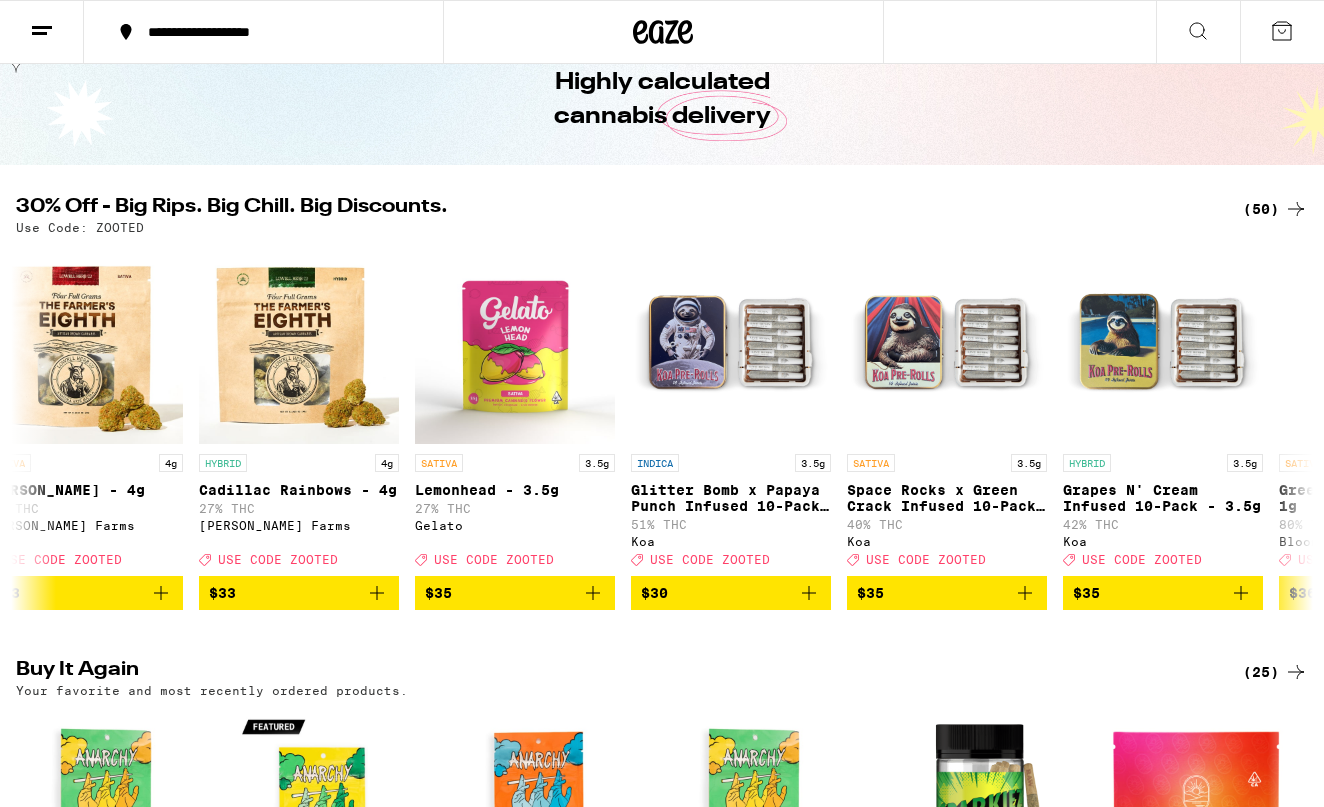 scroll, scrollTop: 0, scrollLeft: 0, axis: both 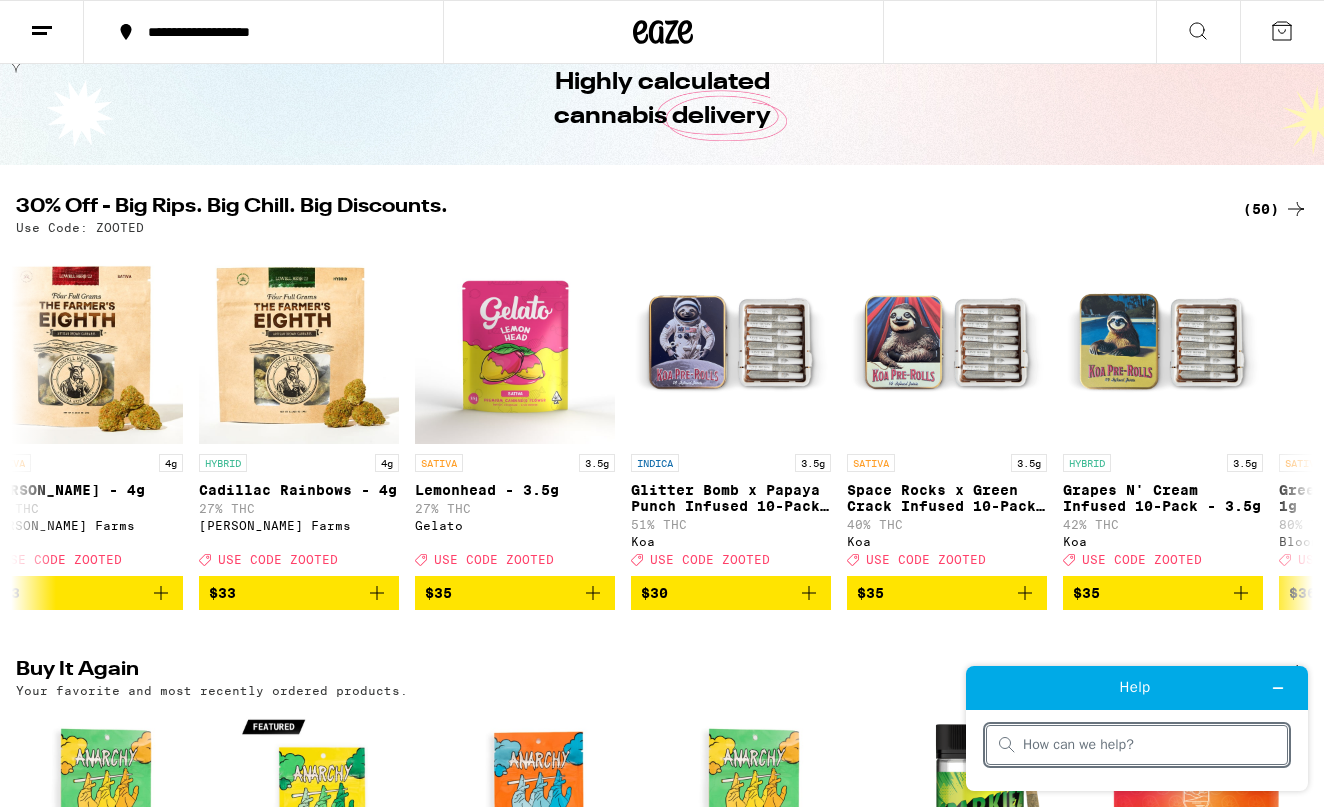 click at bounding box center (1149, 745) 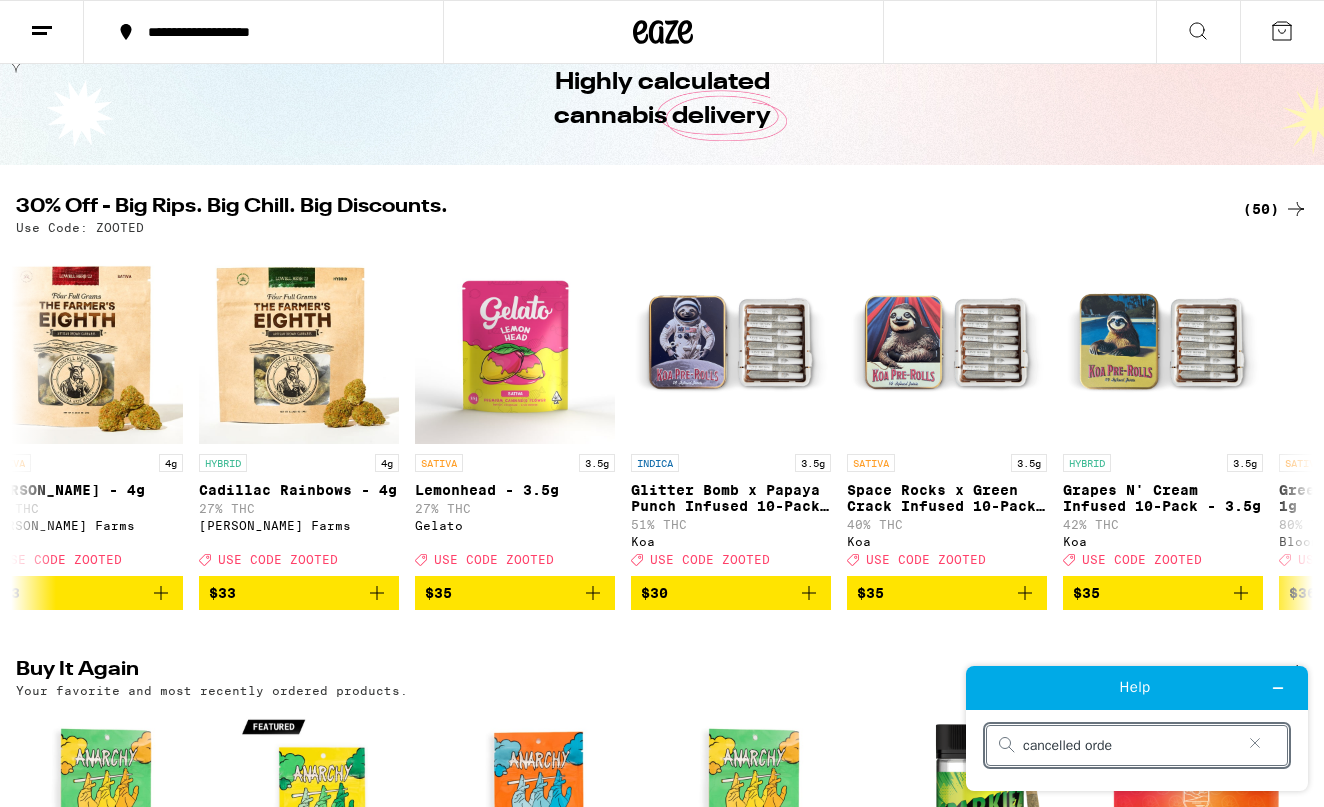 type on "cancelled order" 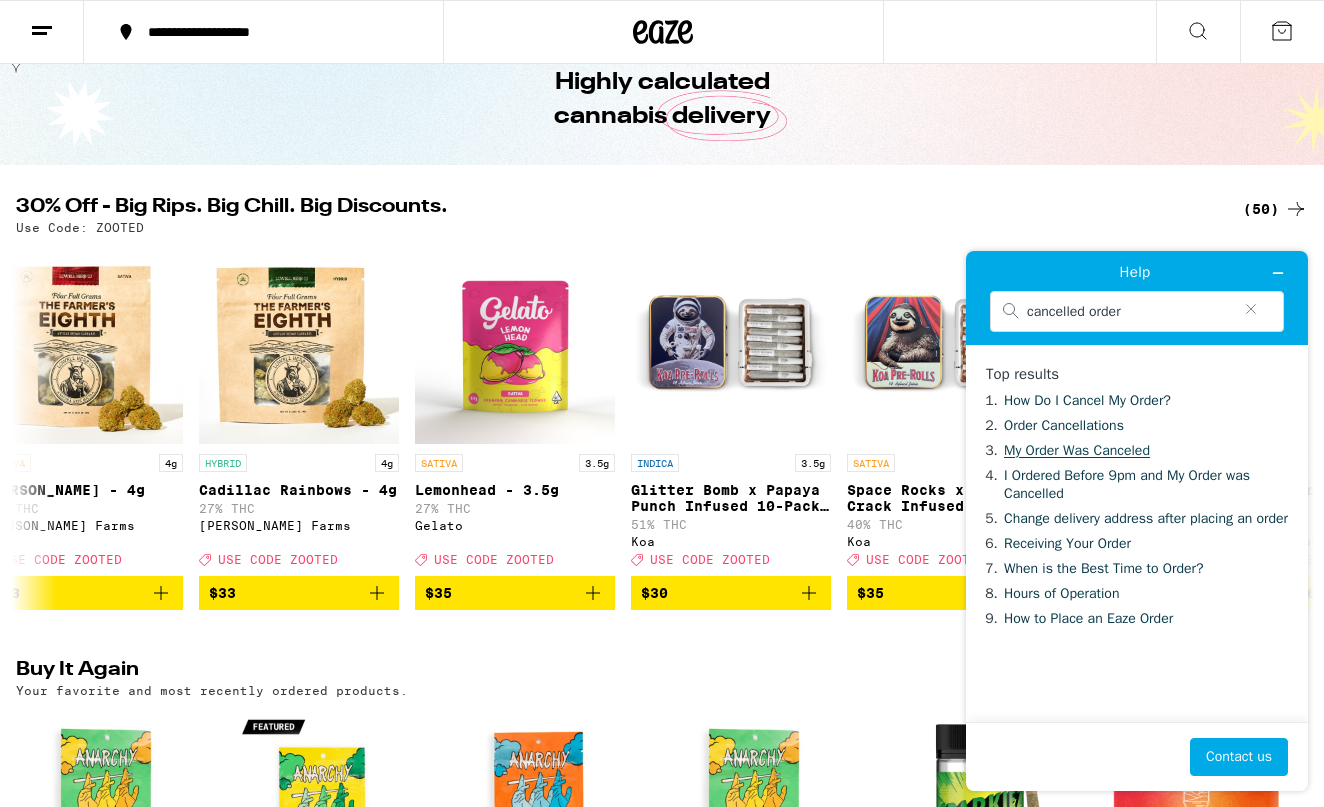 click on "My Order Was Canceled" at bounding box center [1077, 450] 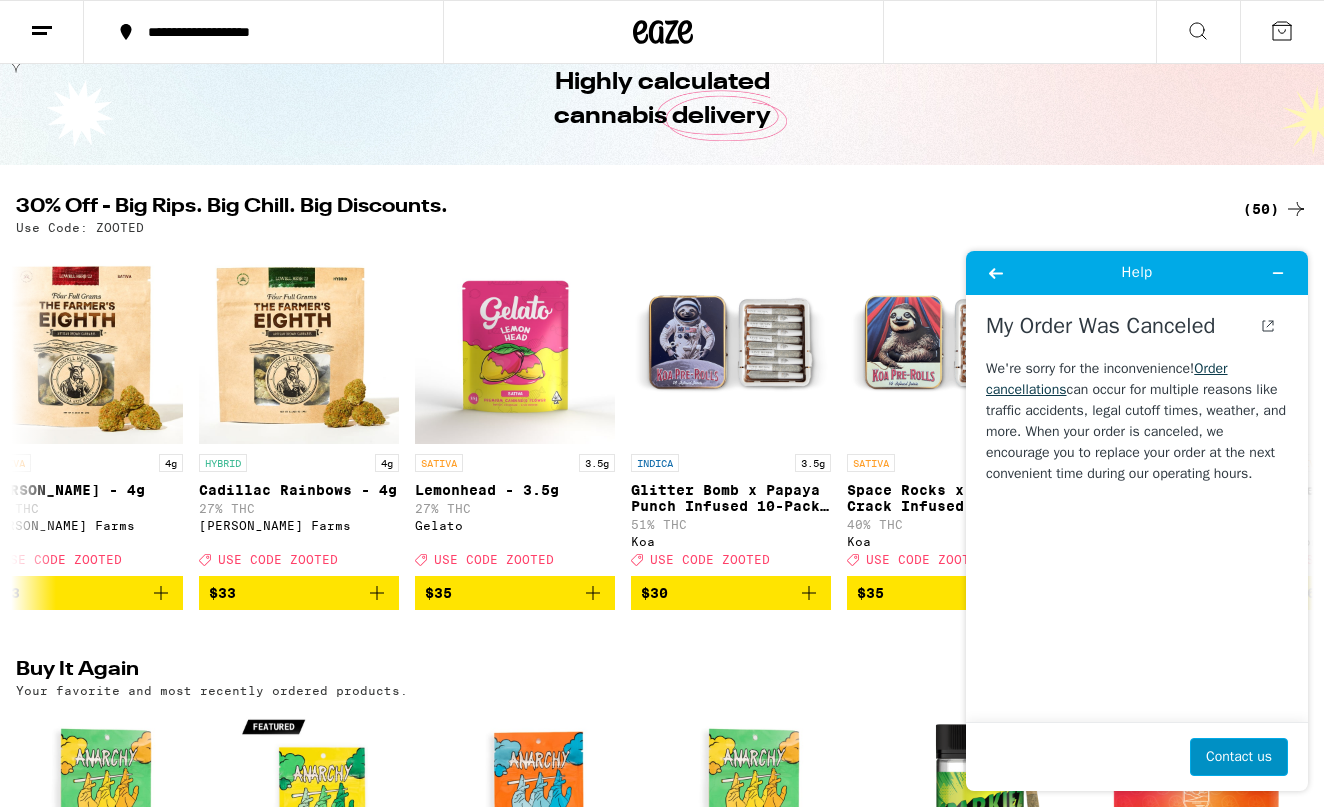 click on "Contact us" at bounding box center [1239, 757] 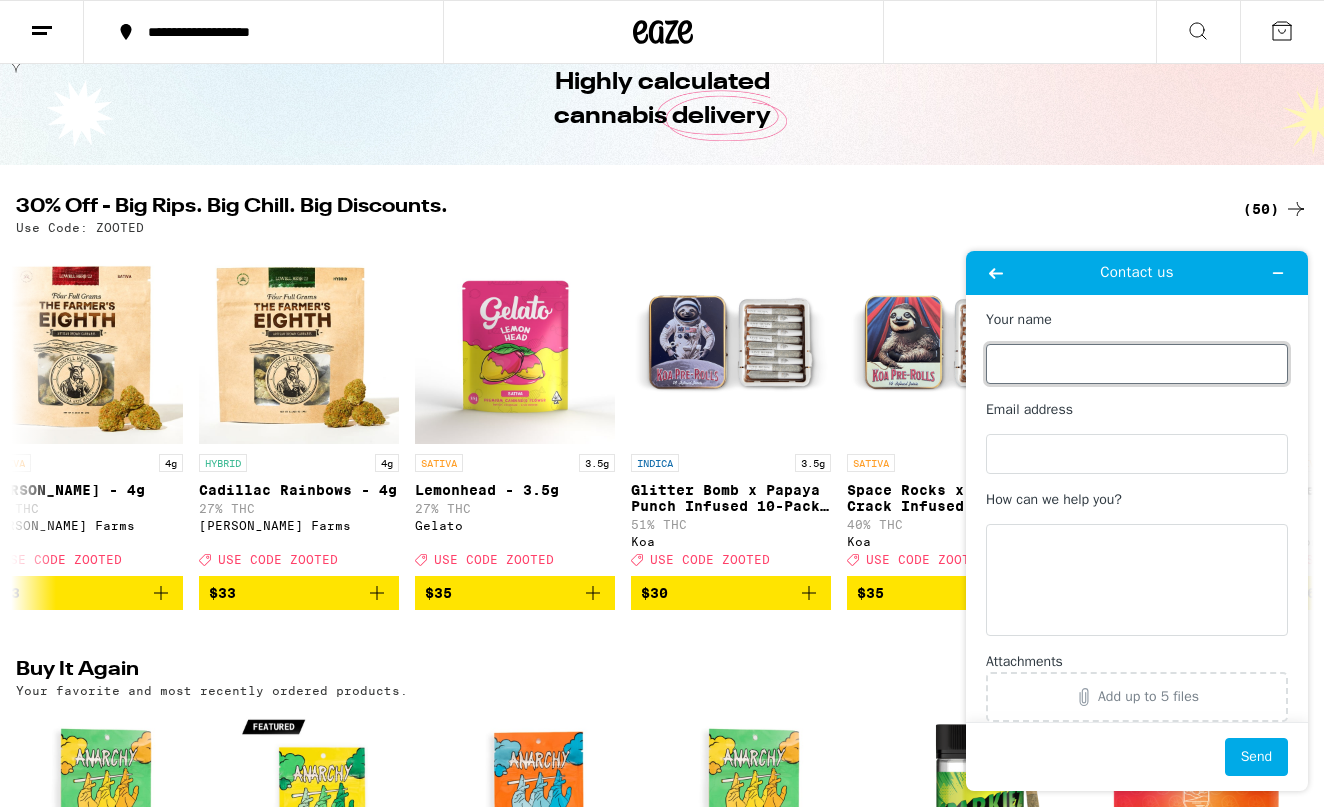 click on "Your name" at bounding box center [1137, 364] 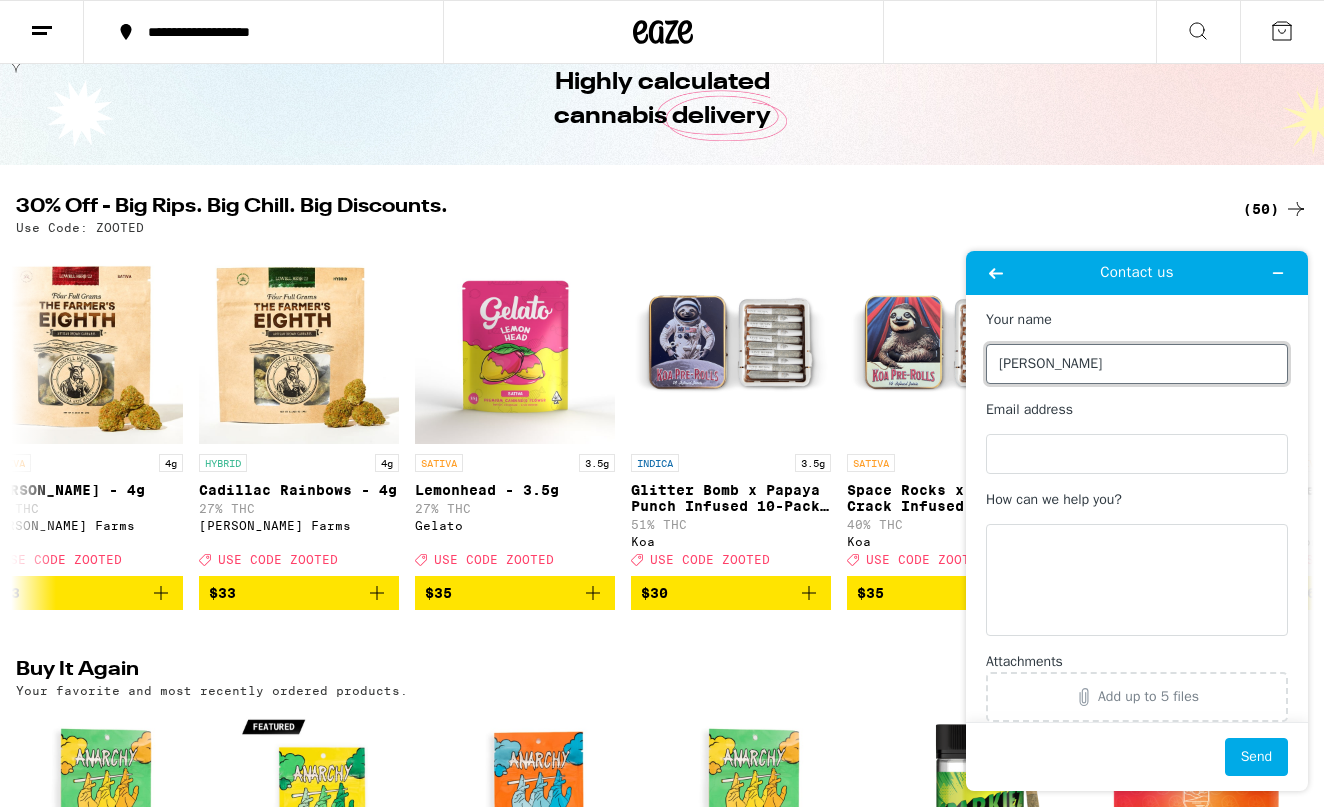 type on "[PERSON_NAME]" 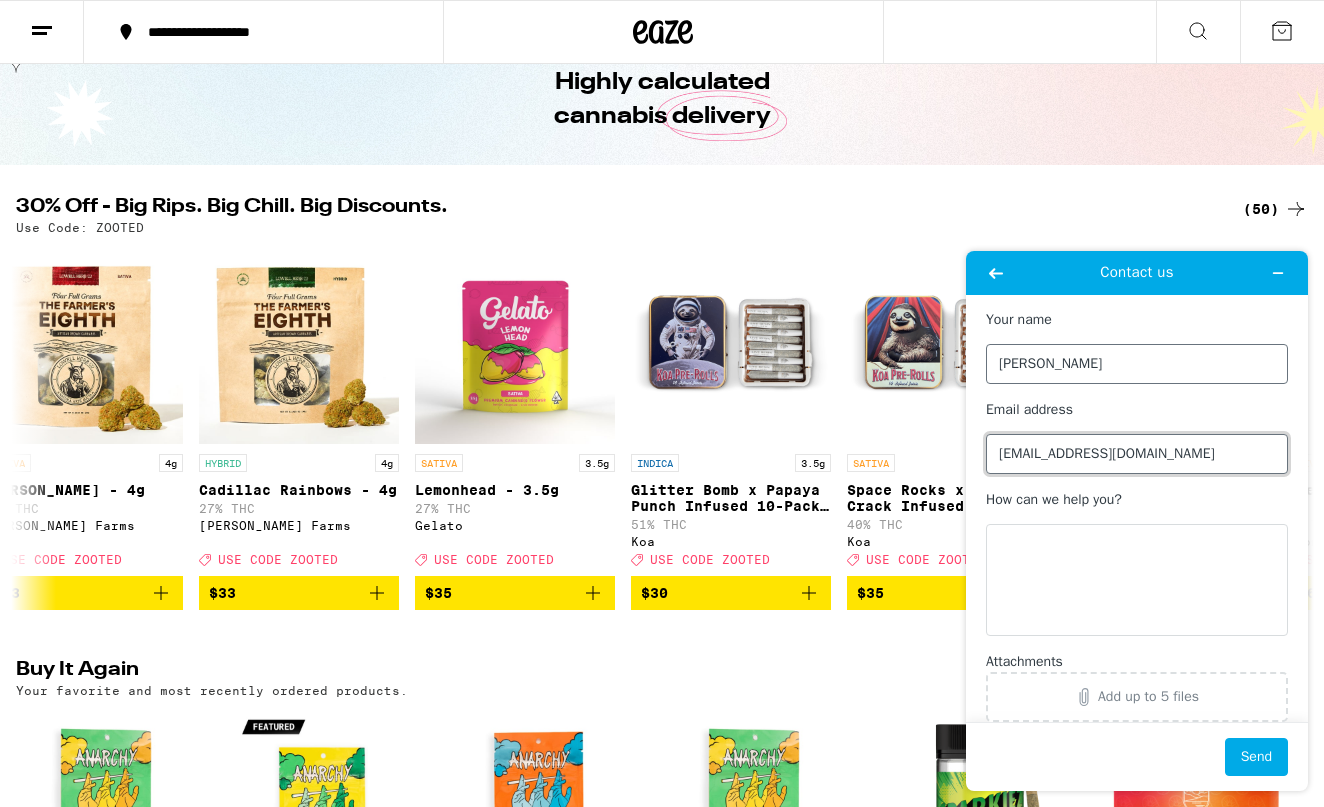 type on "[EMAIL_ADDRESS][DOMAIN_NAME]" 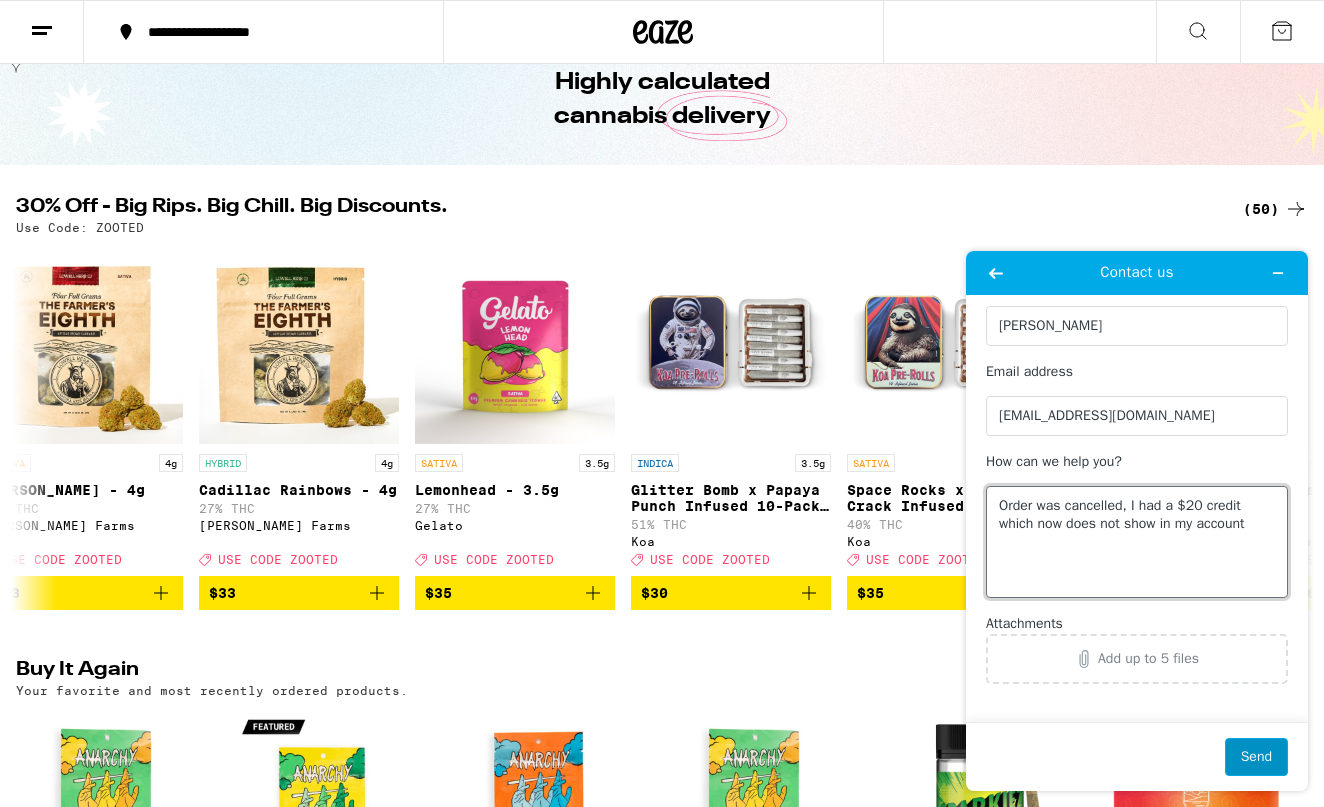 scroll, scrollTop: 37, scrollLeft: 0, axis: vertical 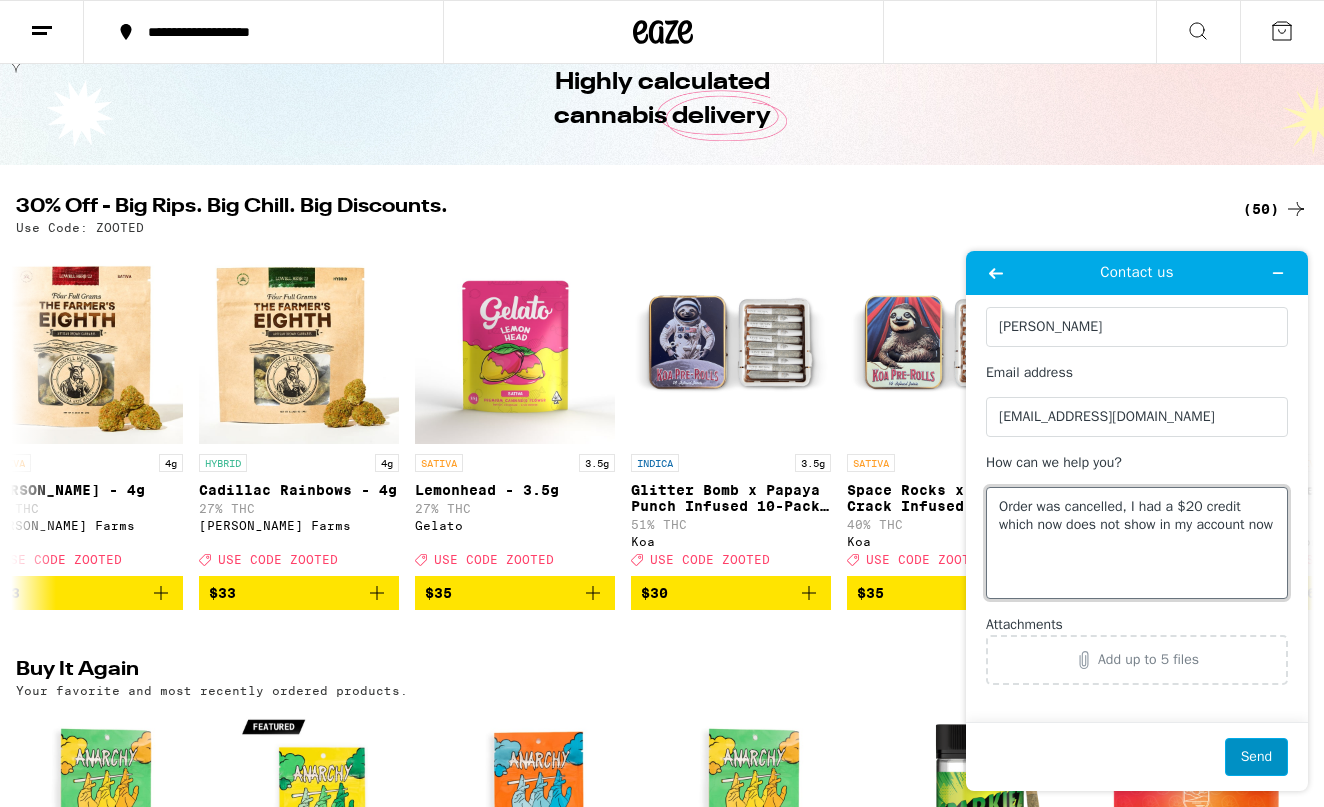 type on "Order was cancelled, I had a $20 credit which now does not show in my account now" 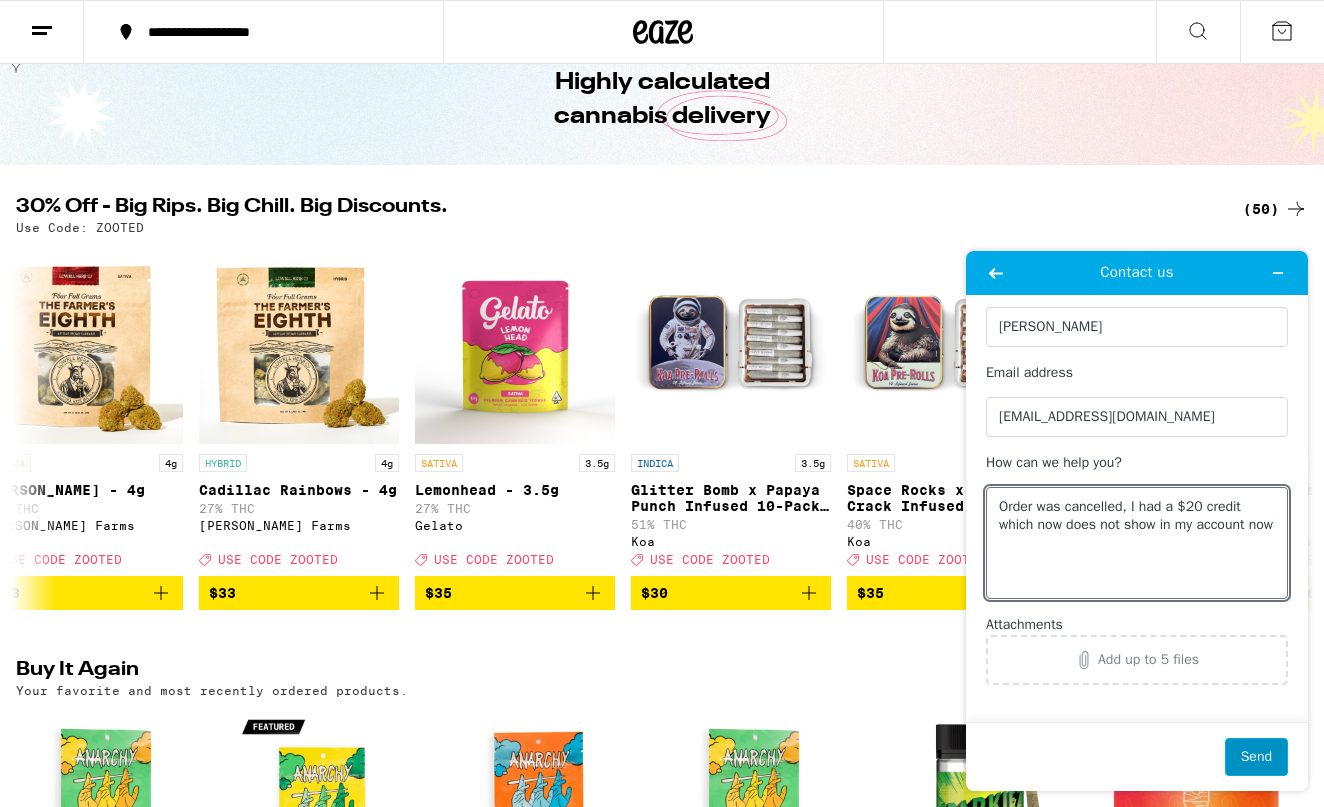 click on "Send" at bounding box center [1256, 757] 